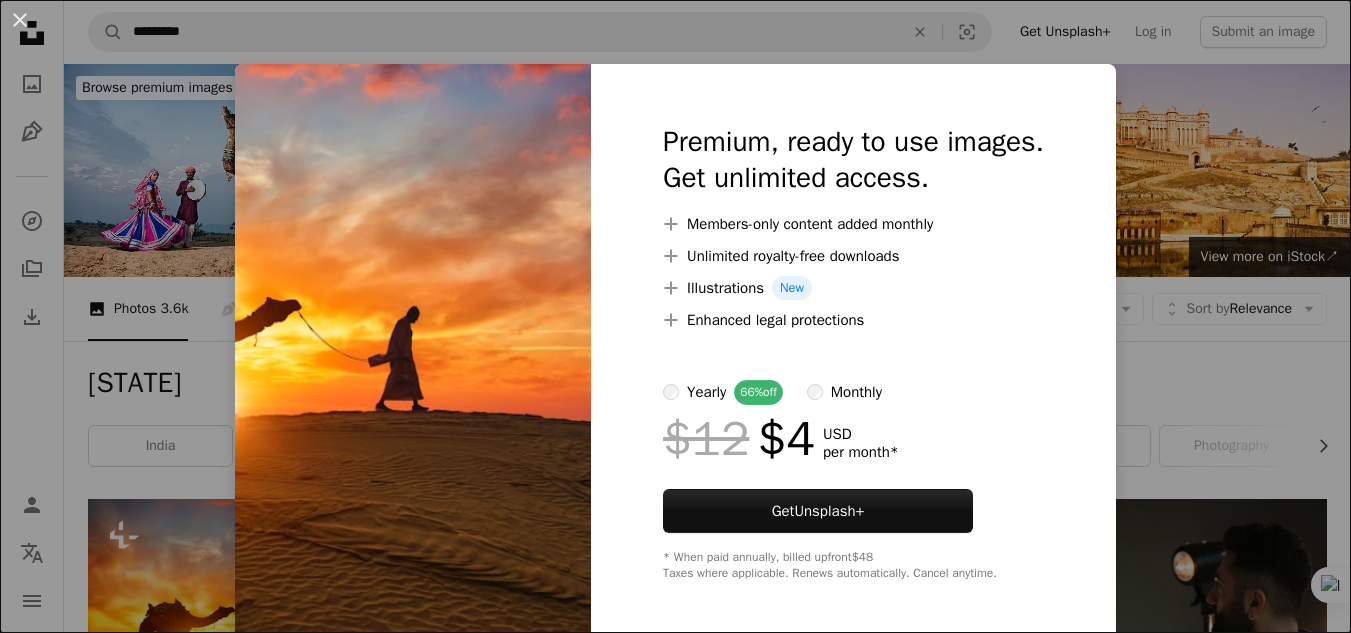 scroll, scrollTop: 400, scrollLeft: 0, axis: vertical 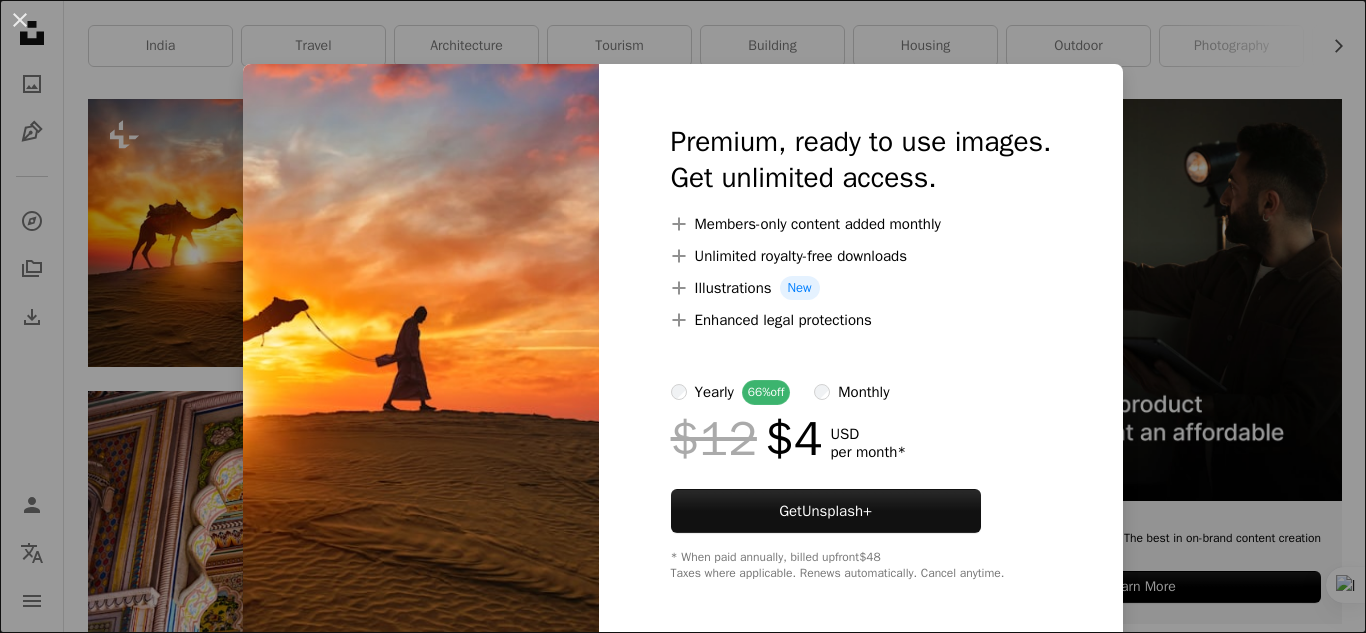 click on "An X shape Premium, ready to use images. Get unlimited access. A plus sign Members-only content added monthly A plus sign Unlimited royalty-free downloads A plus sign Illustrations  New A plus sign Enhanced legal protections yearly 66%  off monthly $12   $4 USD per month * Get  Unsplash+ * When paid annually, billed upfront  $48 Taxes where applicable. Renews automatically. Cancel anytime." at bounding box center [683, 316] 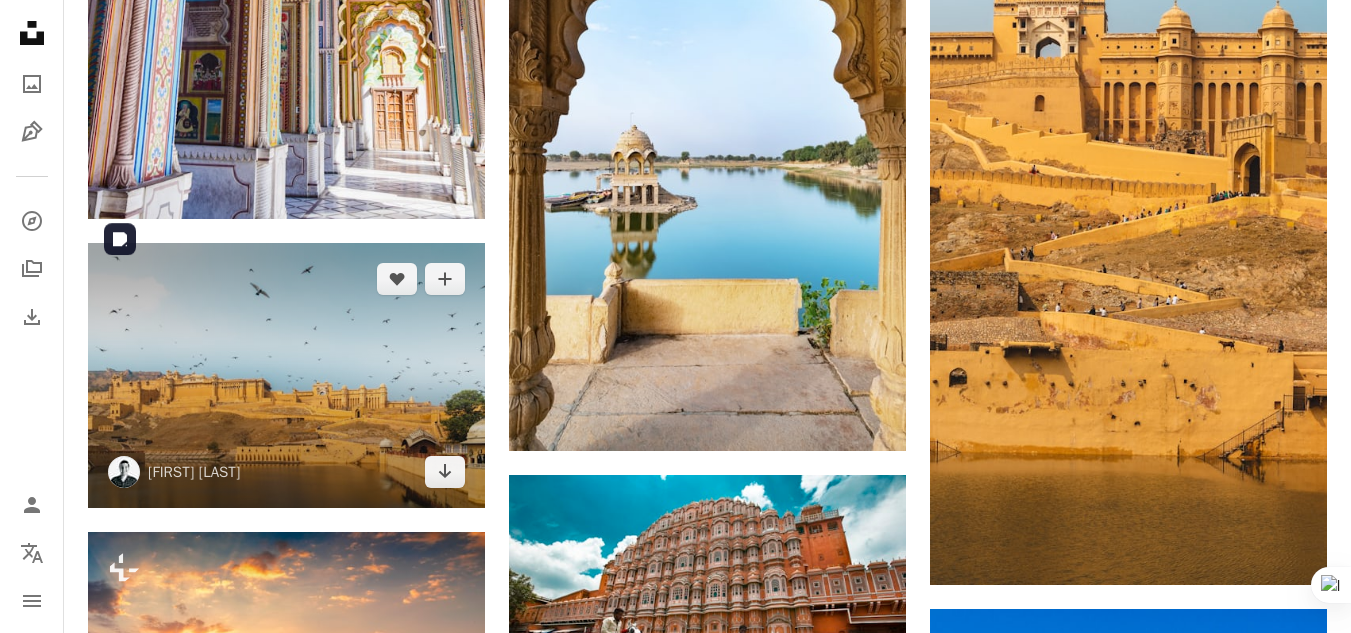 scroll, scrollTop: 1200, scrollLeft: 0, axis: vertical 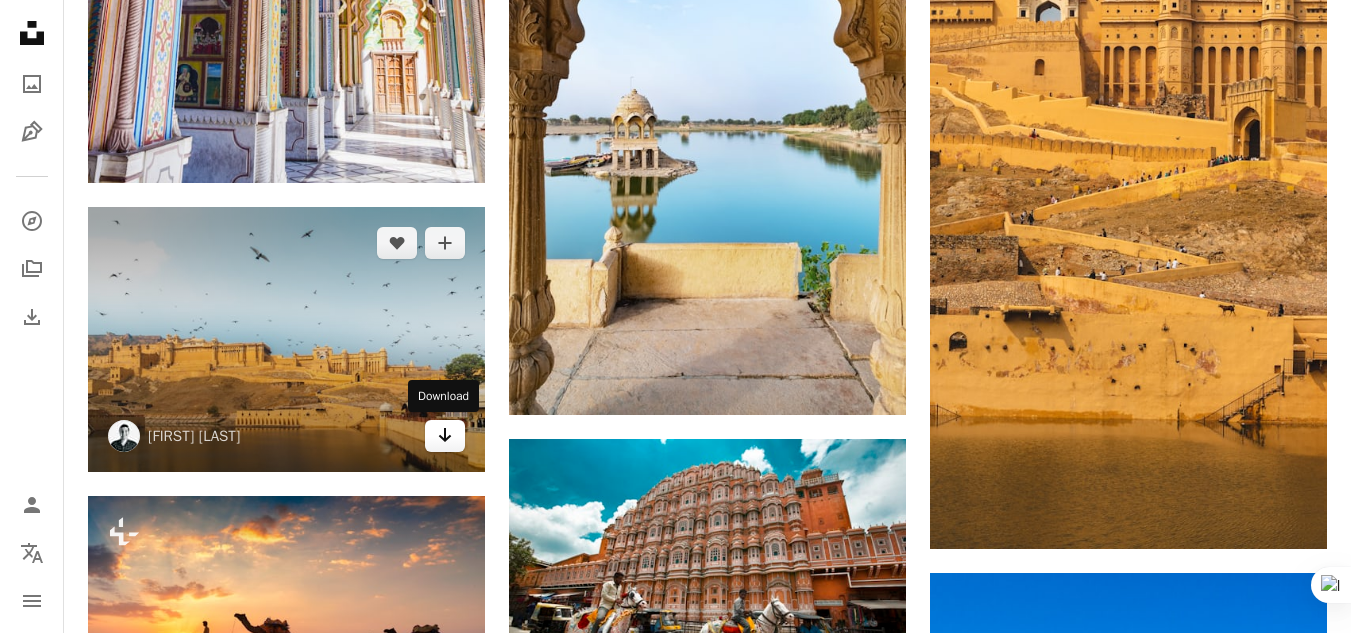 click on "Arrow pointing down" at bounding box center [445, 436] 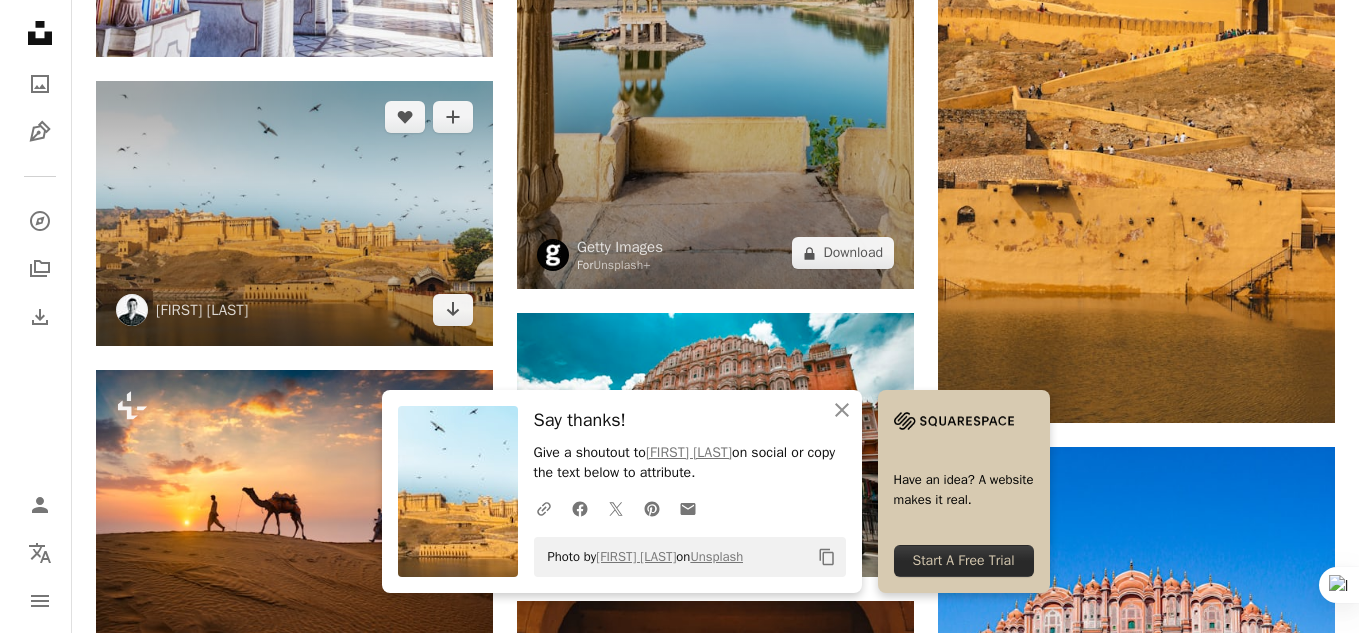 scroll, scrollTop: 1600, scrollLeft: 0, axis: vertical 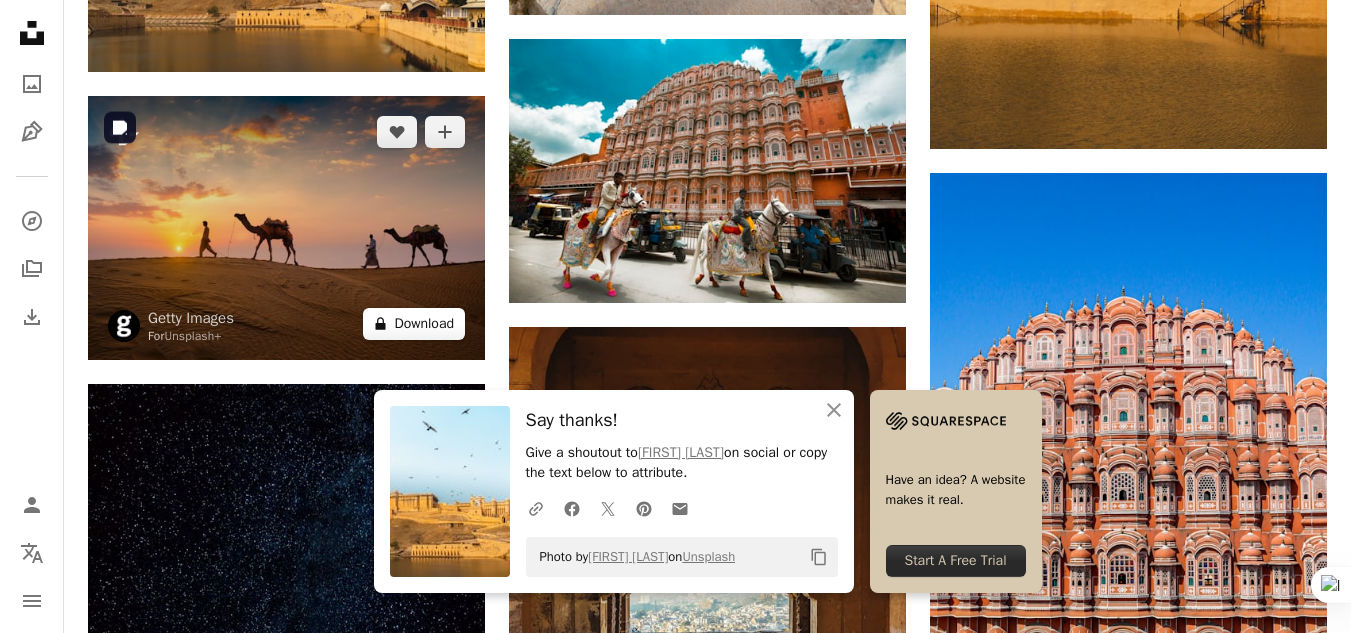 click on "A lock Download" at bounding box center [414, 324] 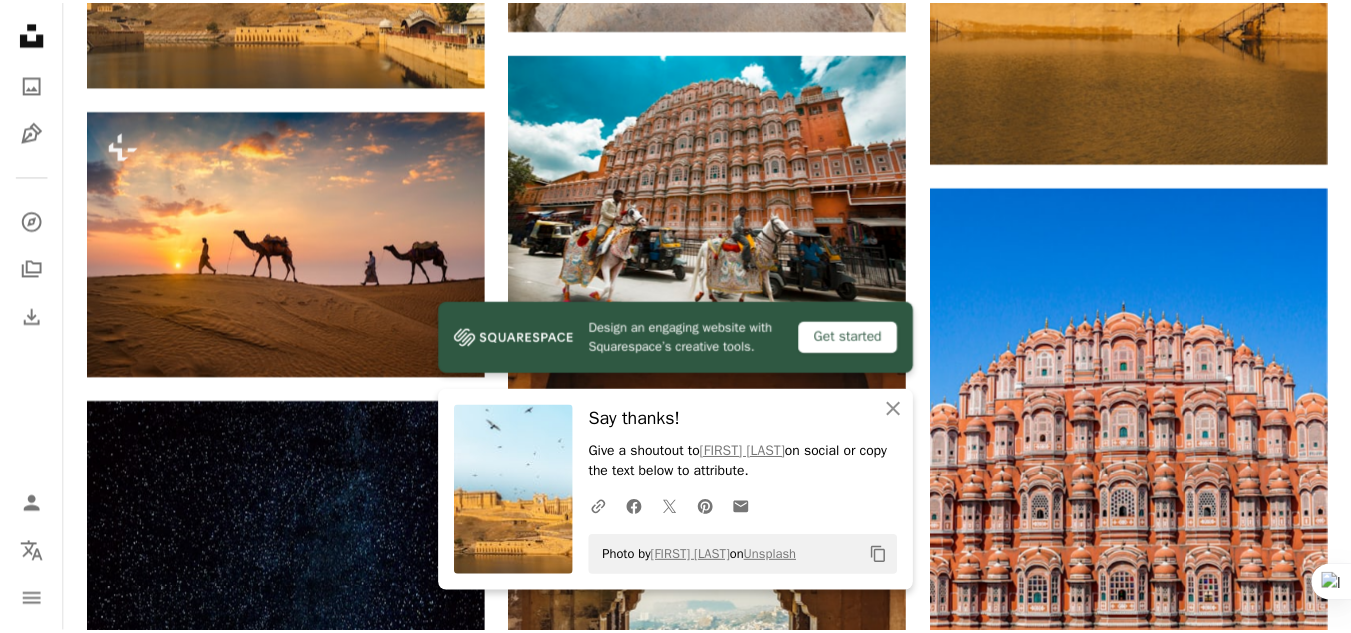 scroll, scrollTop: 7, scrollLeft: 0, axis: vertical 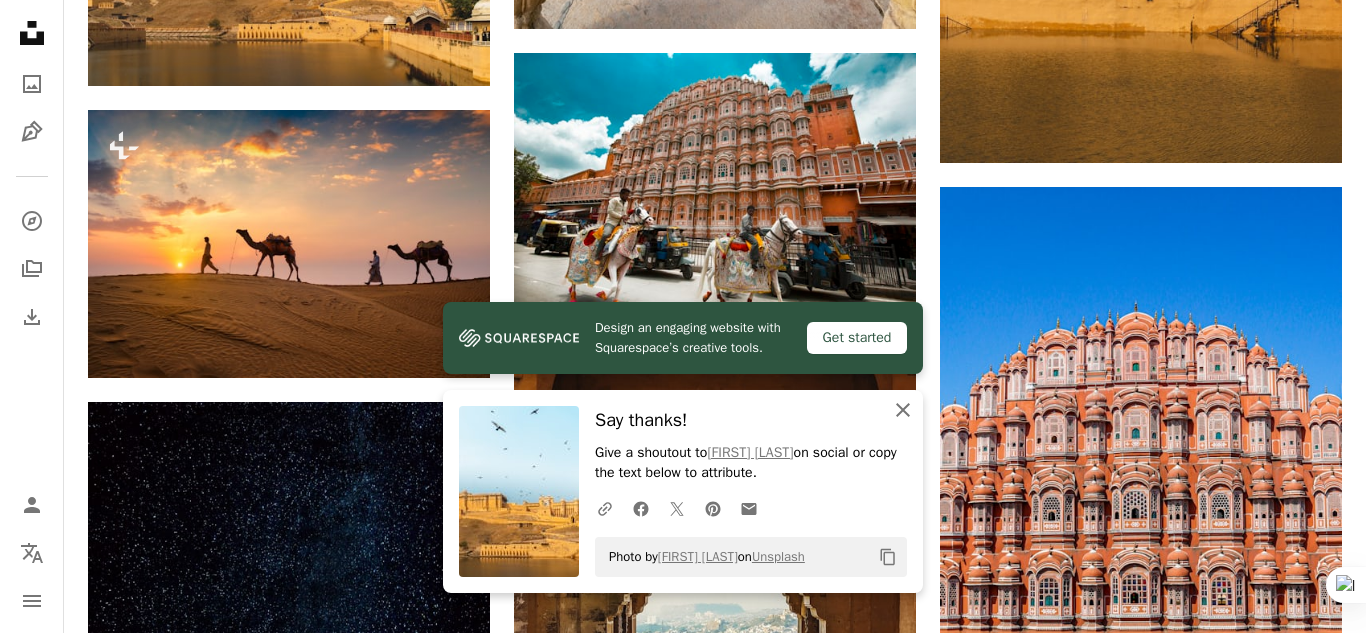 click on "An X shape" 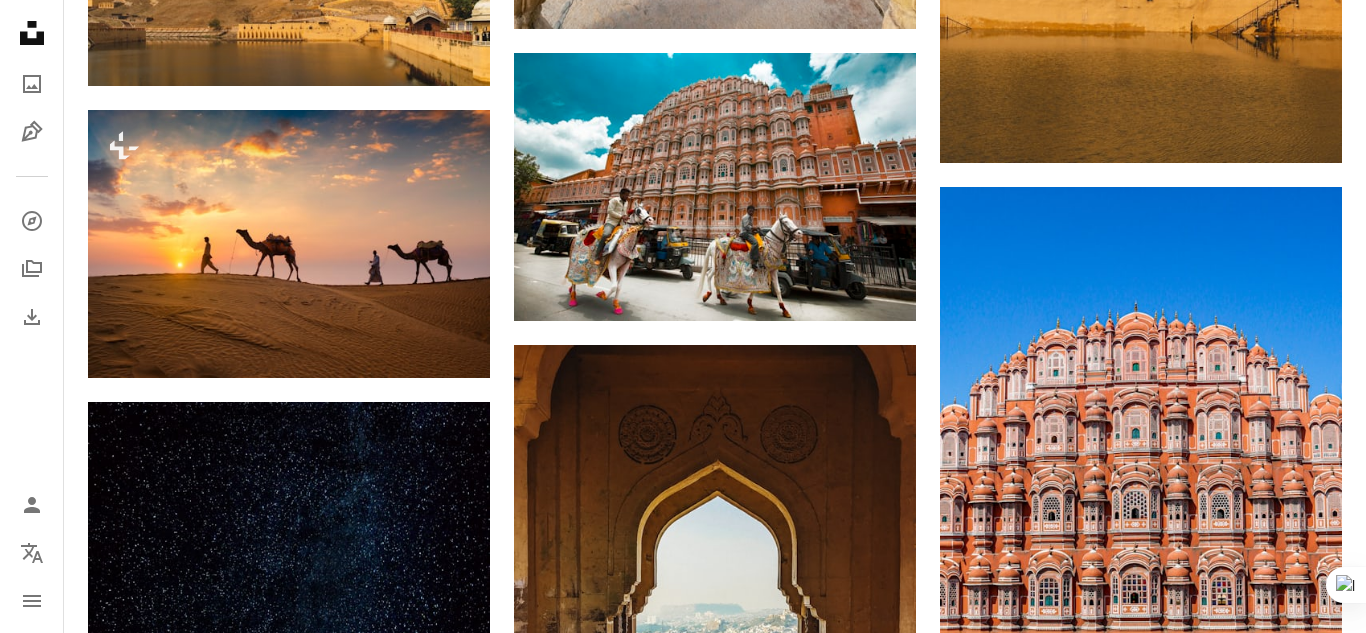 click on "An X shape" at bounding box center [20, 20] 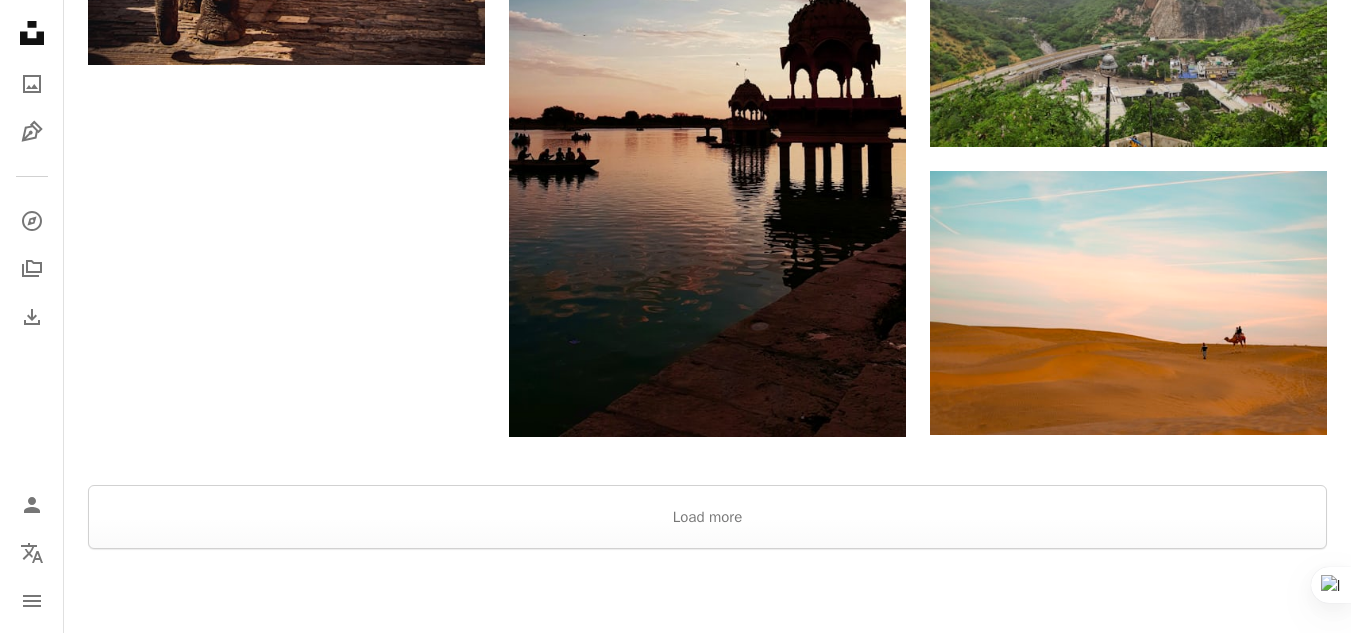 scroll, scrollTop: 3500, scrollLeft: 0, axis: vertical 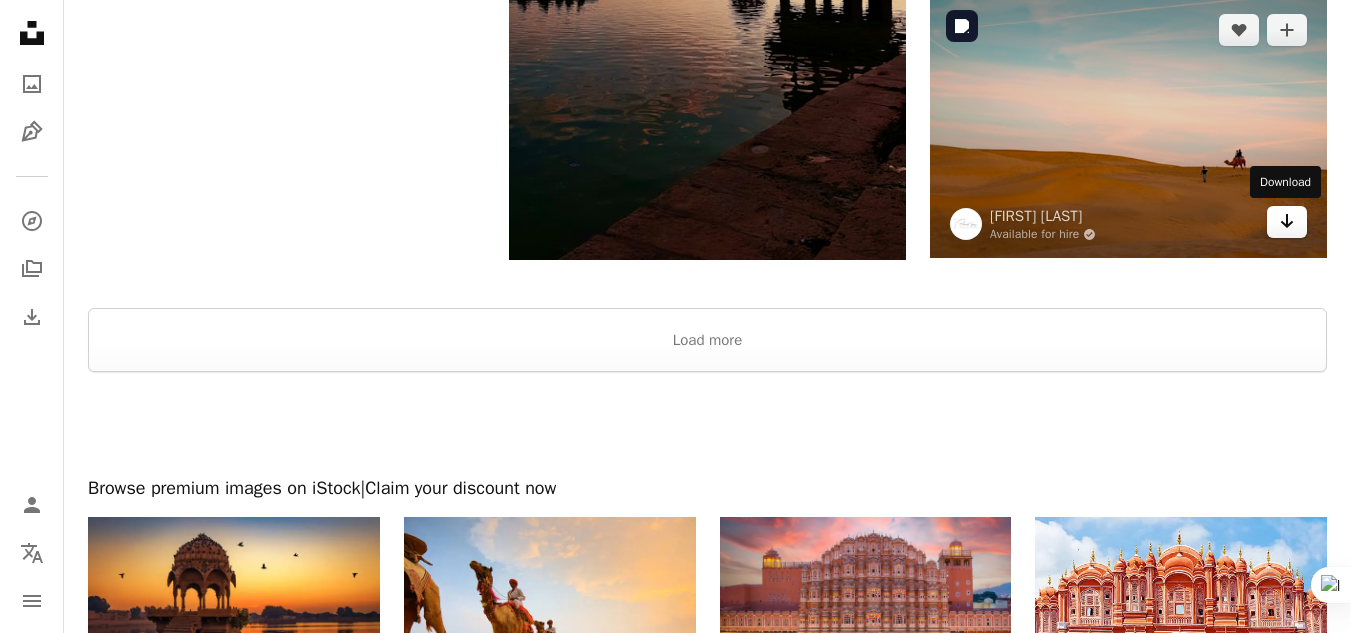 click on "Arrow pointing down" at bounding box center (1287, 222) 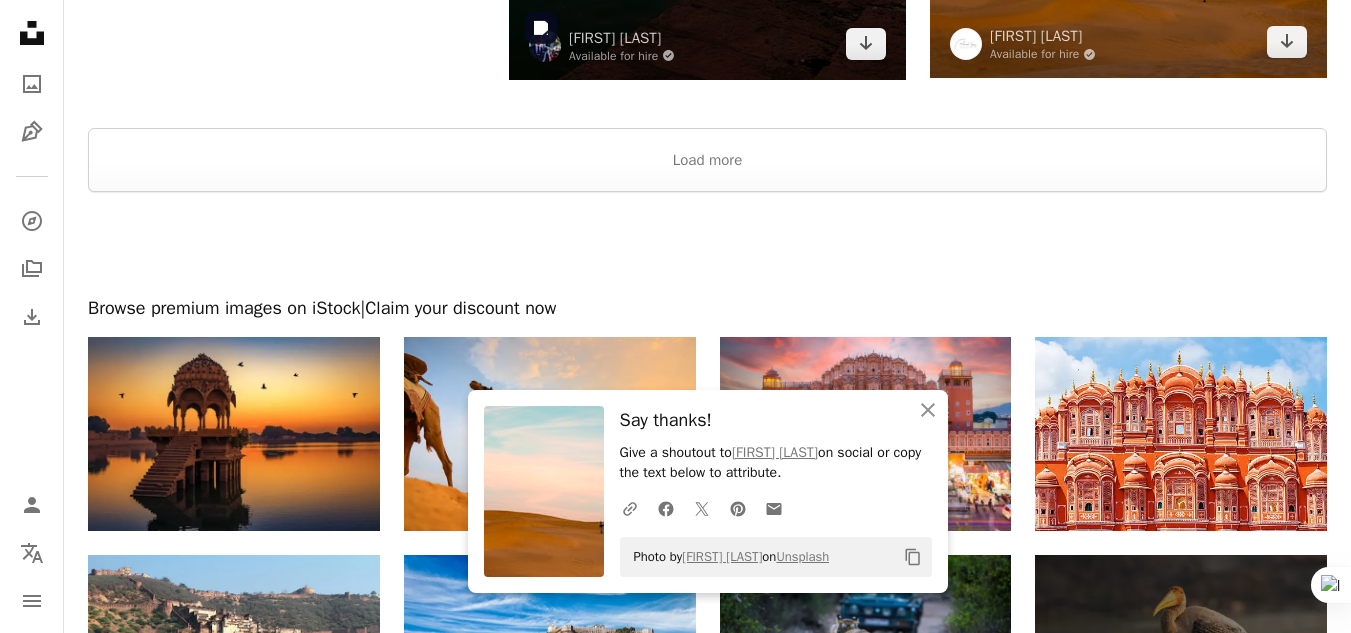 scroll, scrollTop: 3700, scrollLeft: 0, axis: vertical 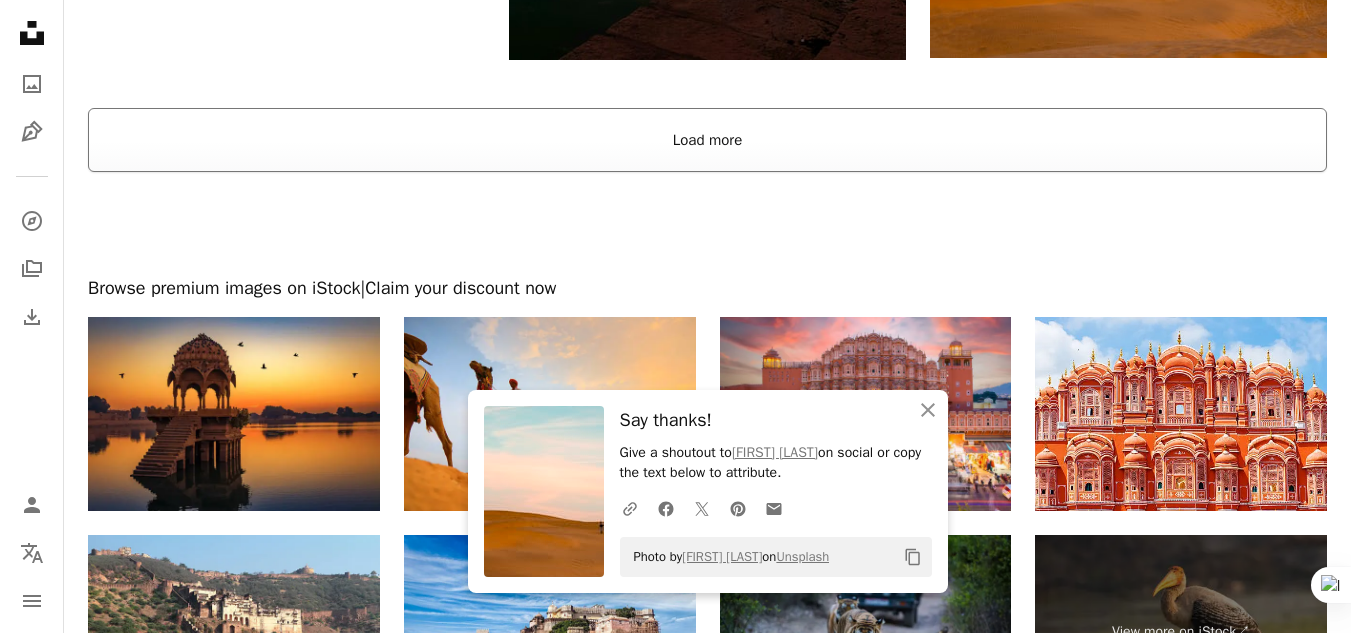 click on "Load more" at bounding box center (707, 140) 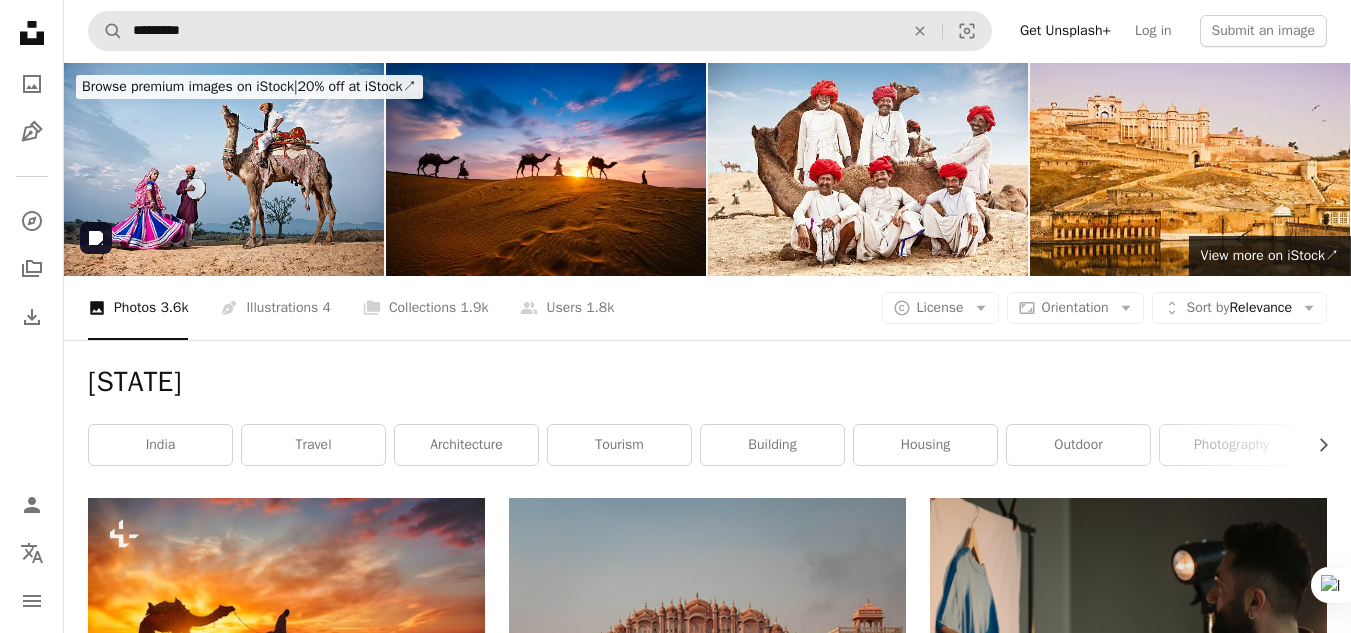 scroll, scrollTop: 0, scrollLeft: 0, axis: both 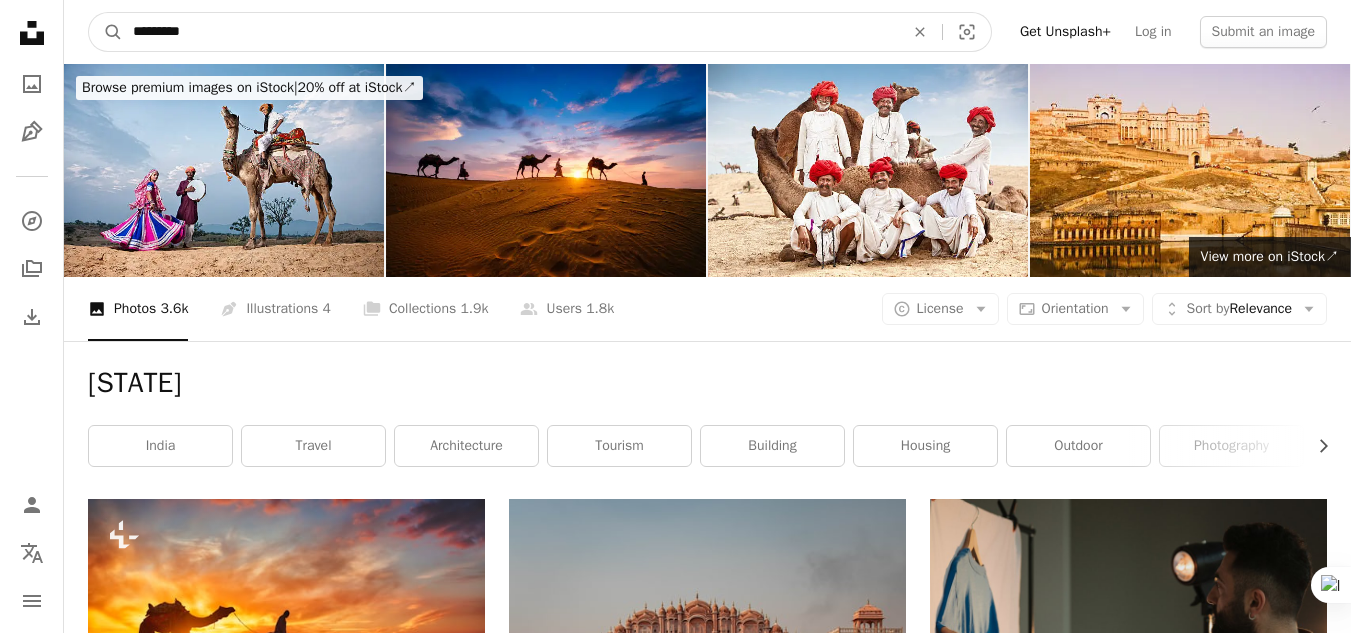 click on "*********" at bounding box center (510, 32) 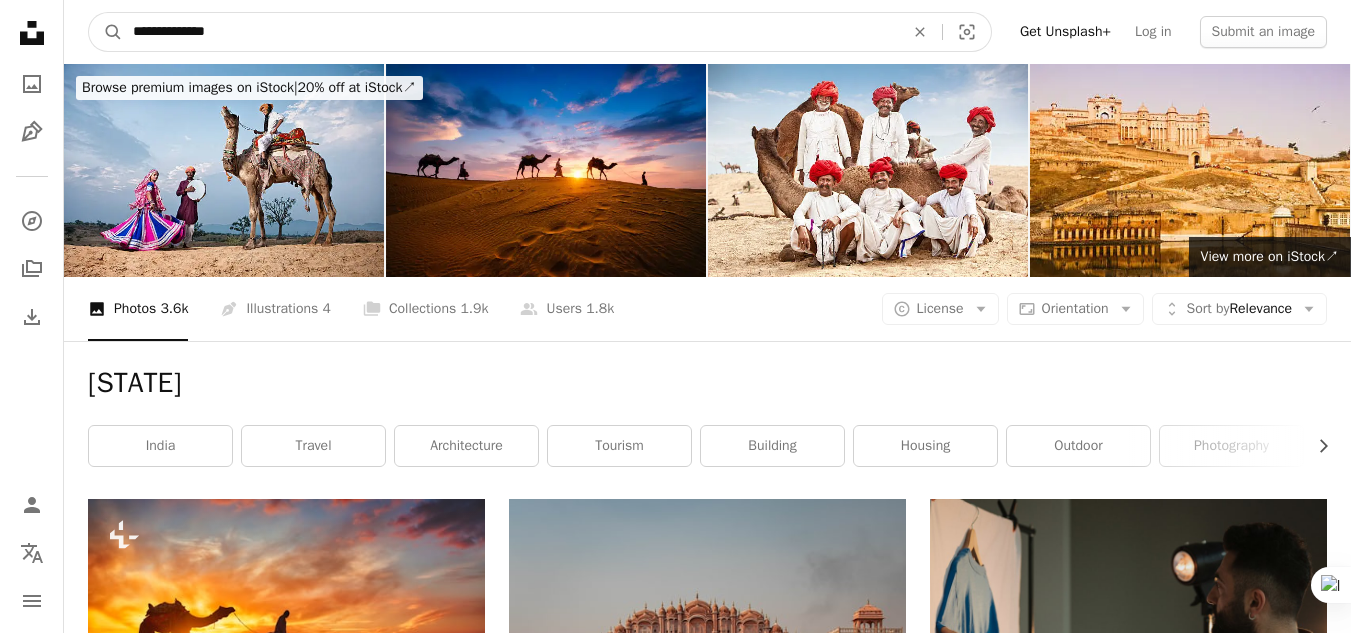 type on "**********" 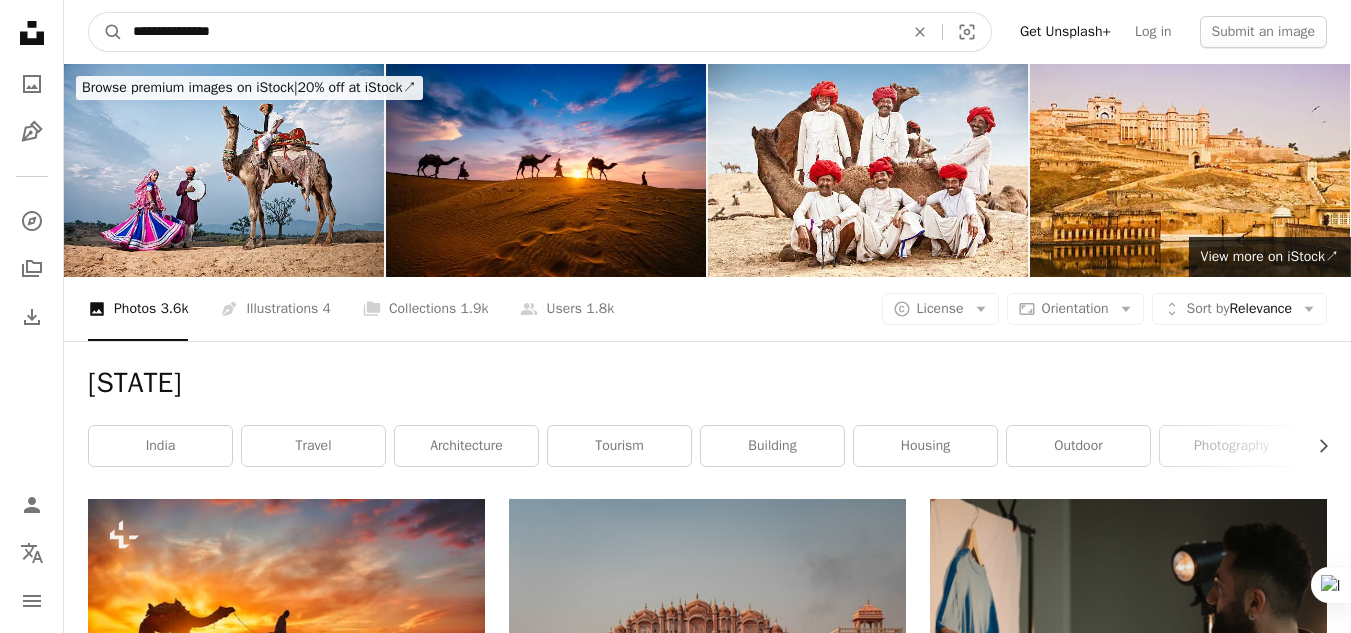 click on "A magnifying glass" at bounding box center (106, 32) 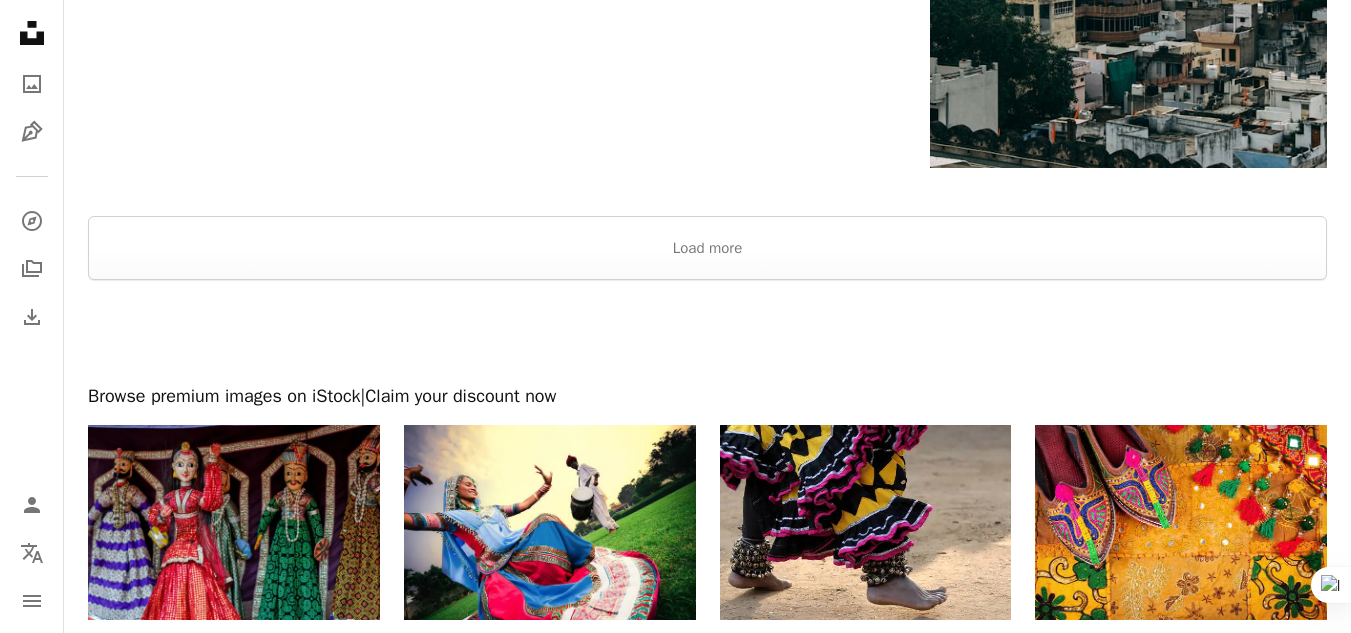 scroll, scrollTop: 3900, scrollLeft: 0, axis: vertical 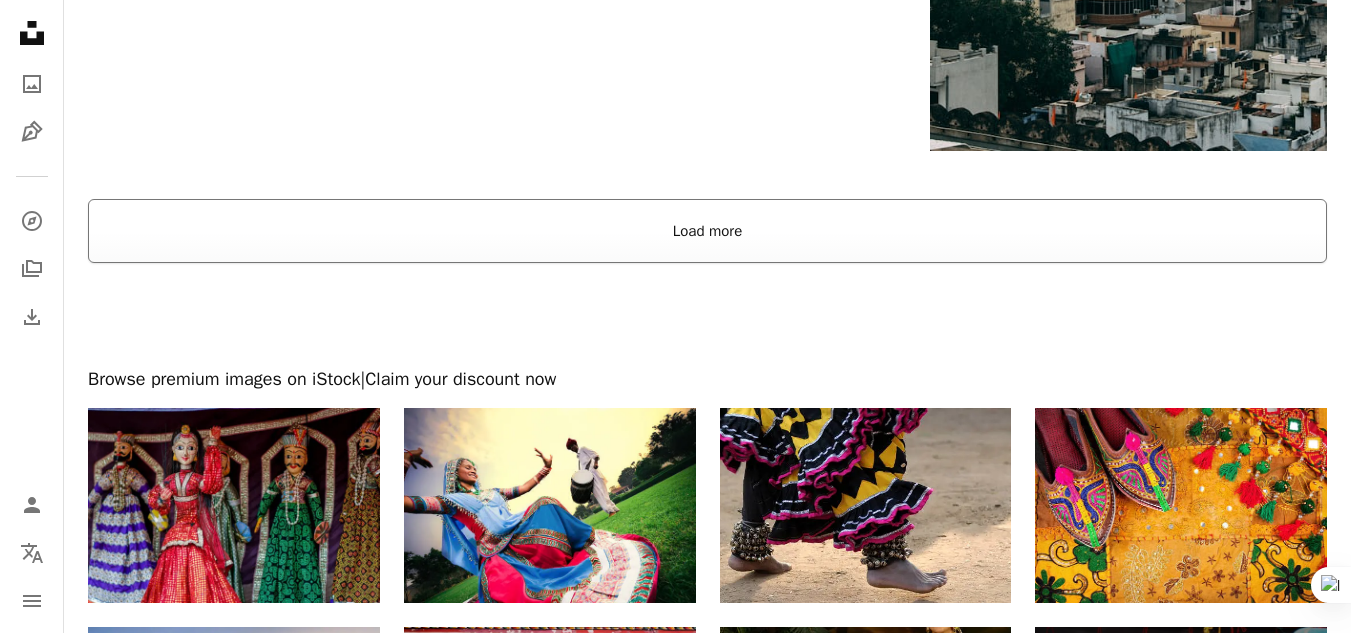 click on "Load more" at bounding box center [707, 231] 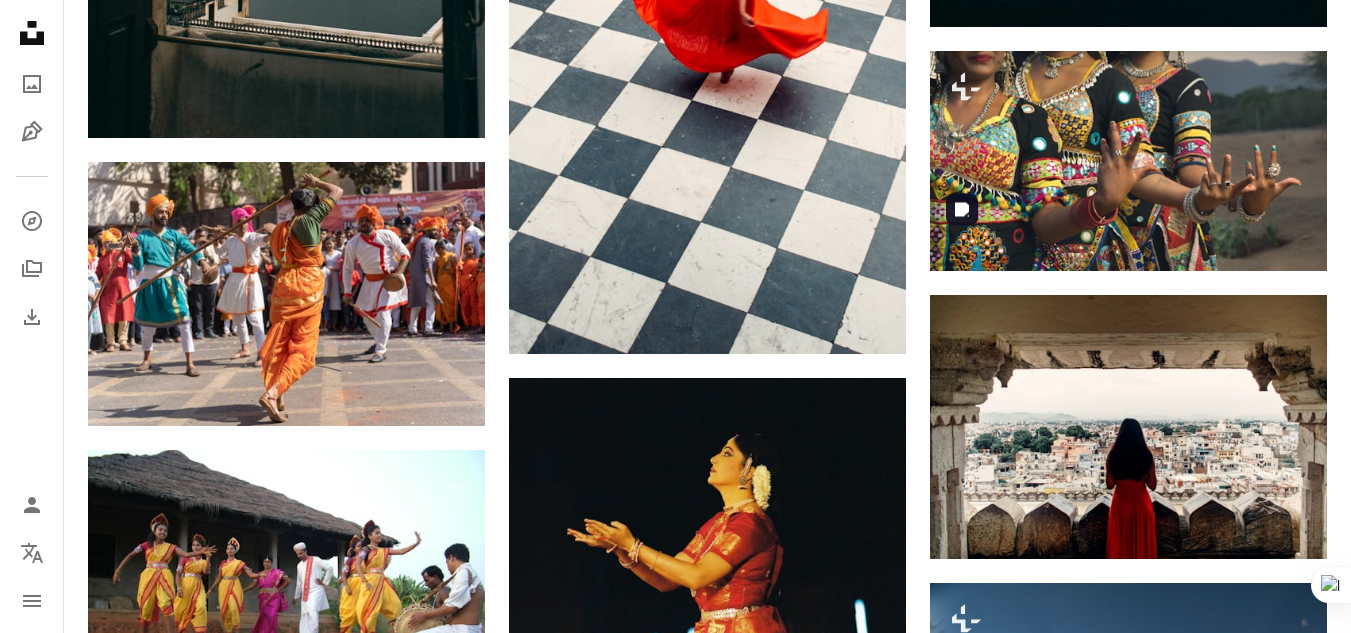 scroll, scrollTop: 4800, scrollLeft: 0, axis: vertical 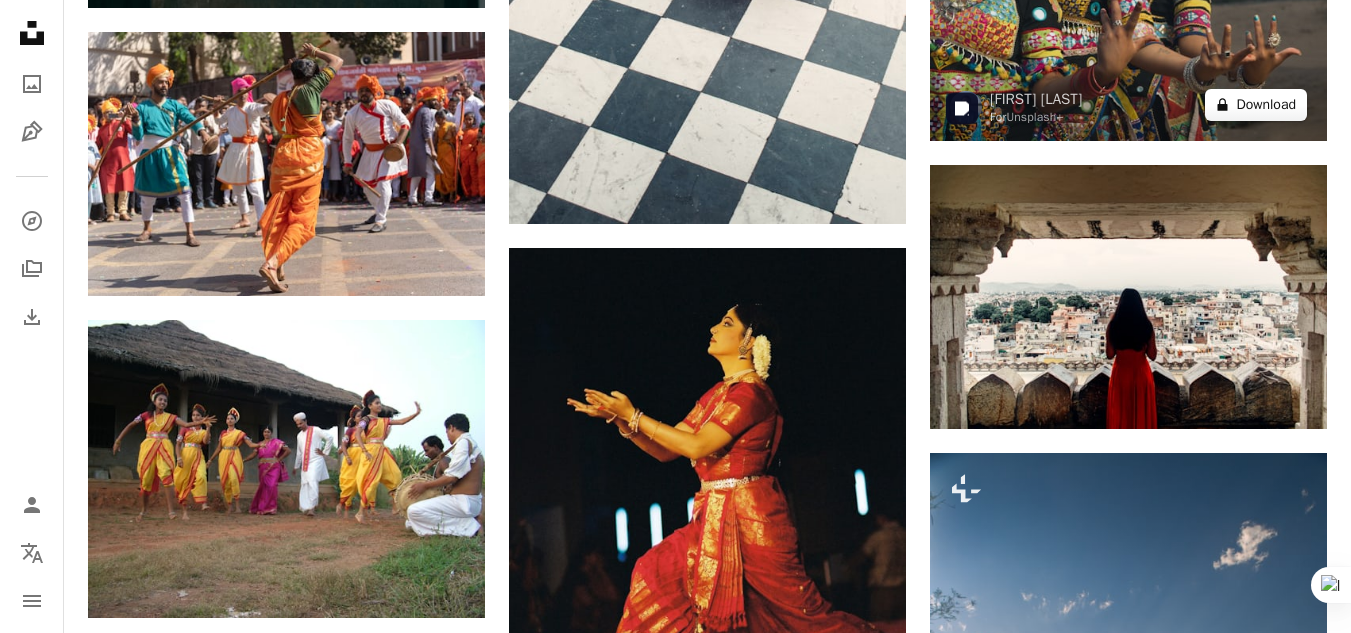click on "A lock Download" at bounding box center (1256, 105) 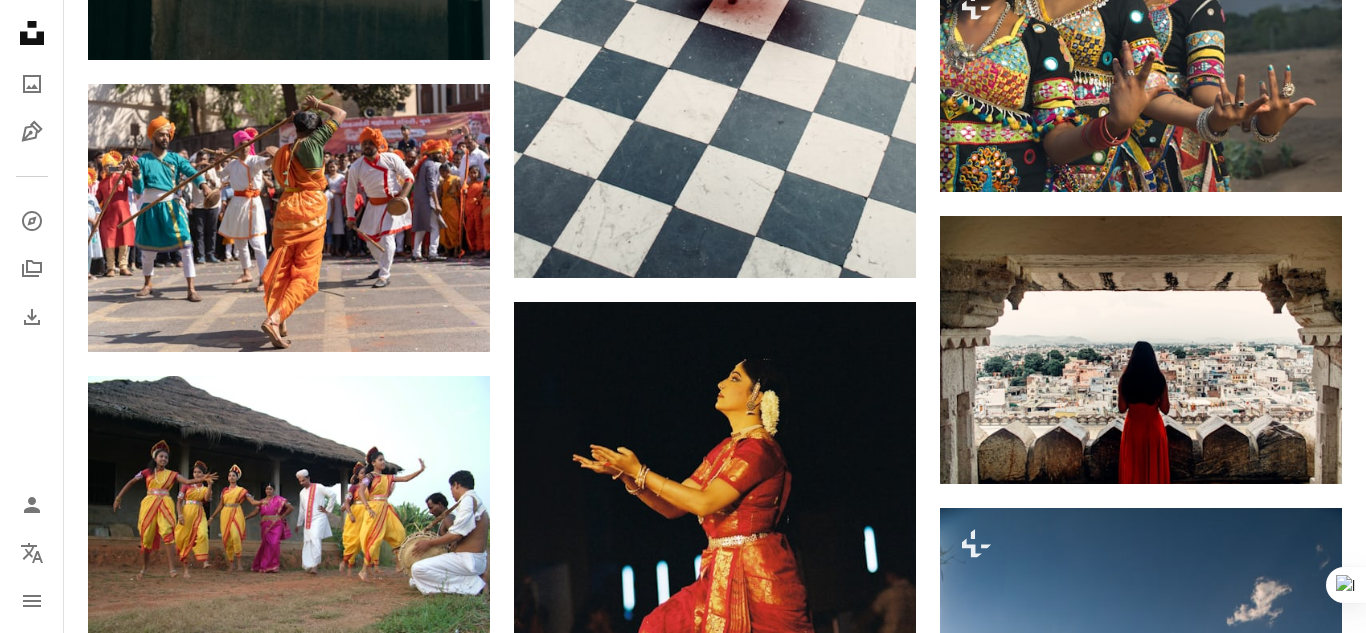 click on "An X shape Premium, ready to use images. Get unlimited access. A plus sign Members-only content added monthly A plus sign Unlimited royalty-free downloads A plus sign Illustrations  New A plus sign Enhanced legal protections yearly 66%  off monthly $12   $4 USD per month * Get  Unsplash+ * When paid annually, billed upfront  $48 Taxes where applicable. Renews automatically. Cancel anytime." at bounding box center [683, 6009] 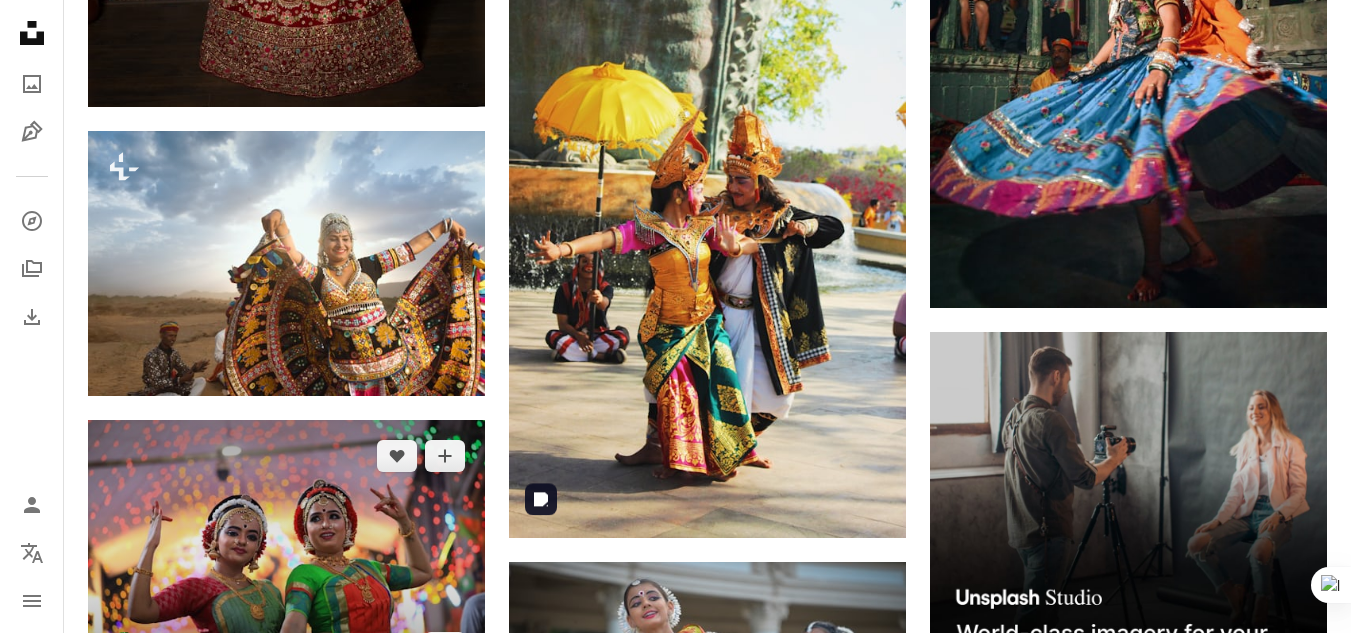 scroll, scrollTop: 8700, scrollLeft: 0, axis: vertical 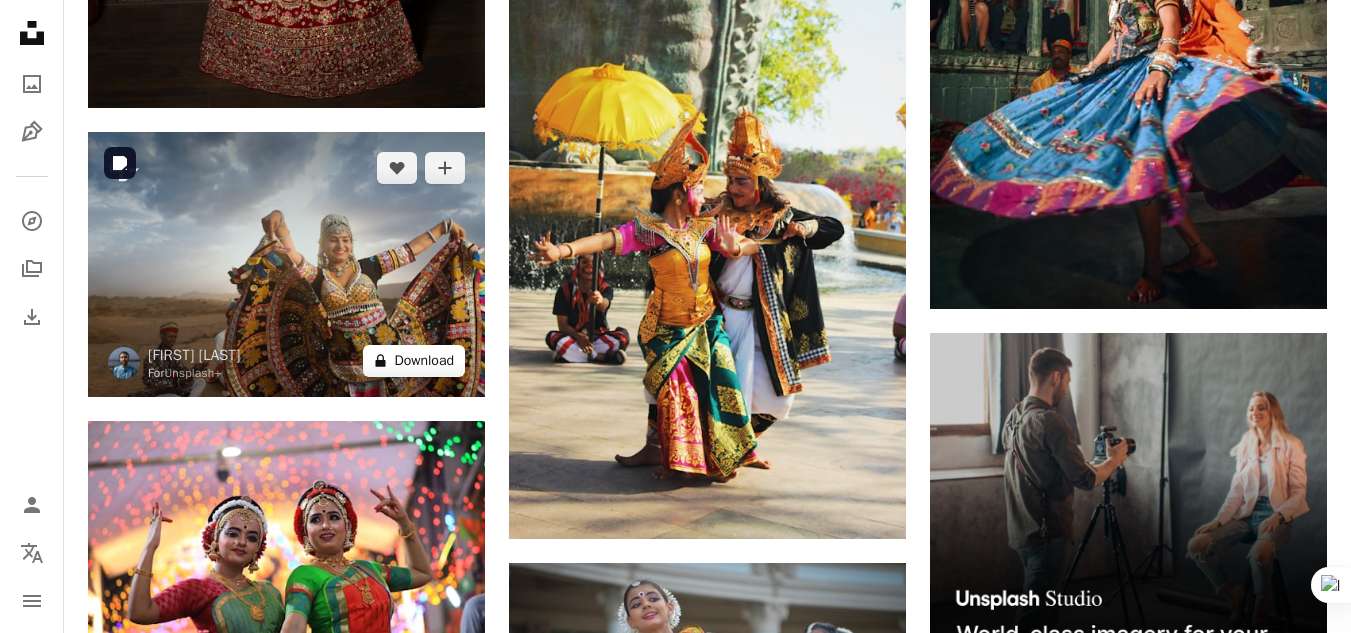 click on "A lock Download" at bounding box center (414, 361) 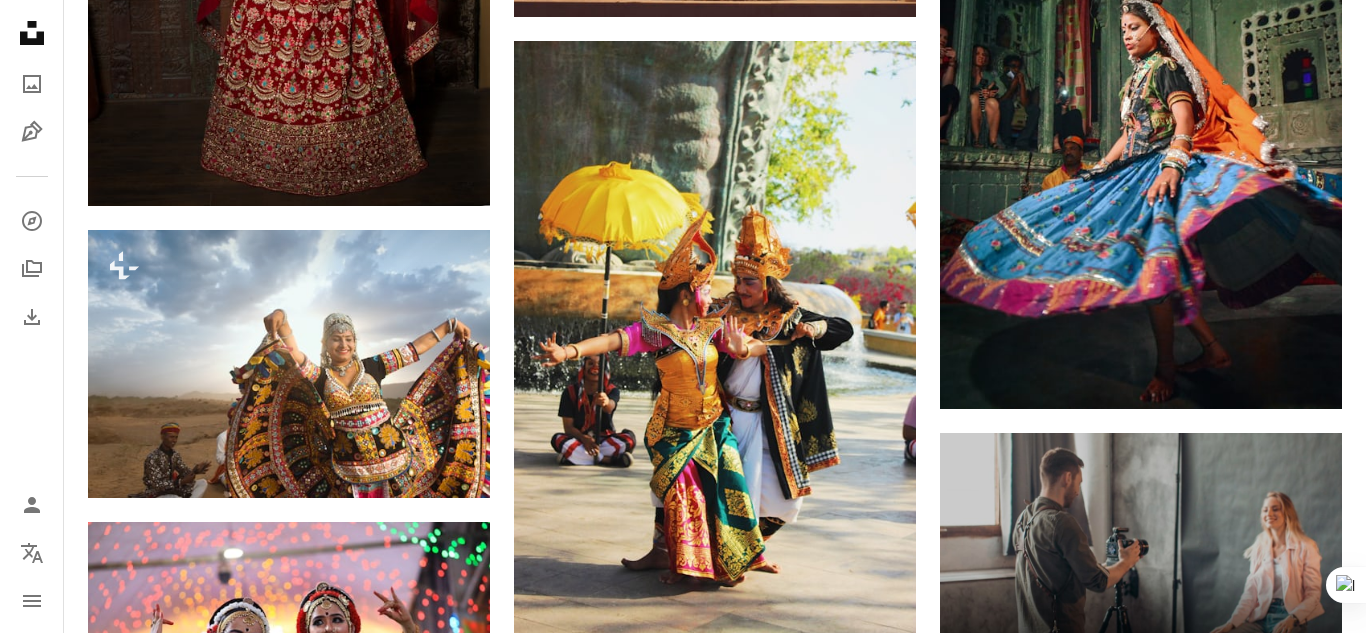 click on "An X shape" at bounding box center [20, 20] 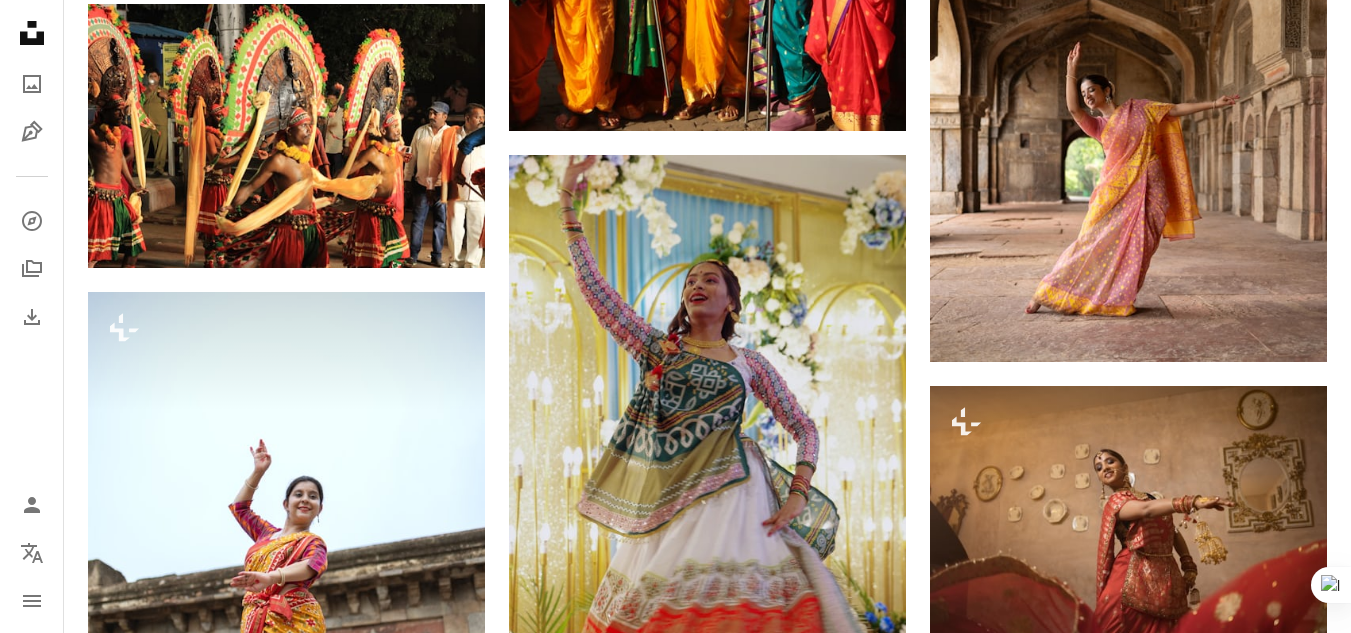 scroll, scrollTop: 9700, scrollLeft: 0, axis: vertical 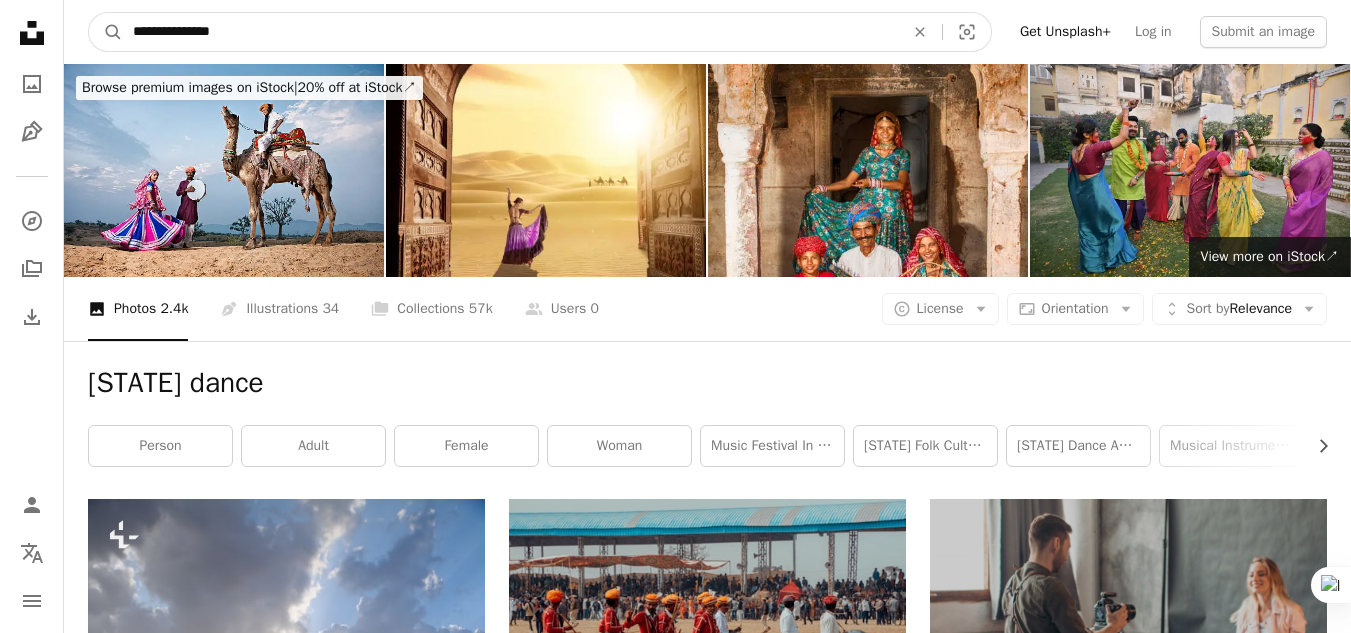 drag, startPoint x: 269, startPoint y: 39, endPoint x: 84, endPoint y: 37, distance: 185.0108 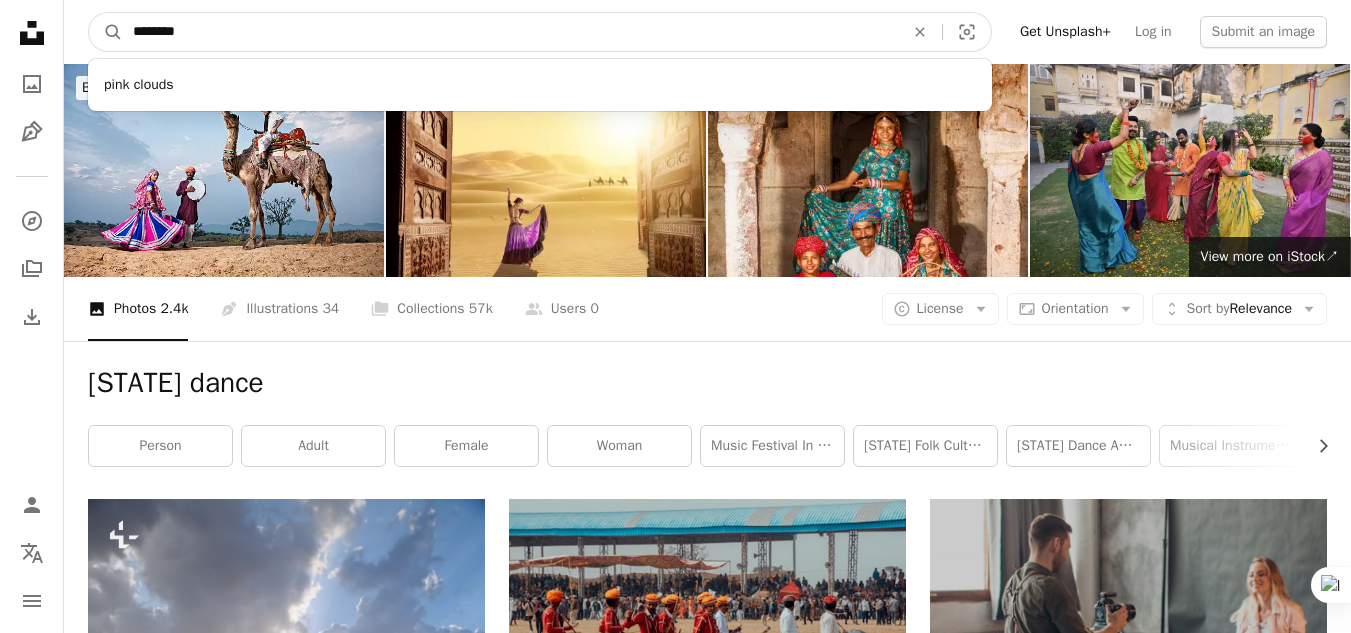 type on "*********" 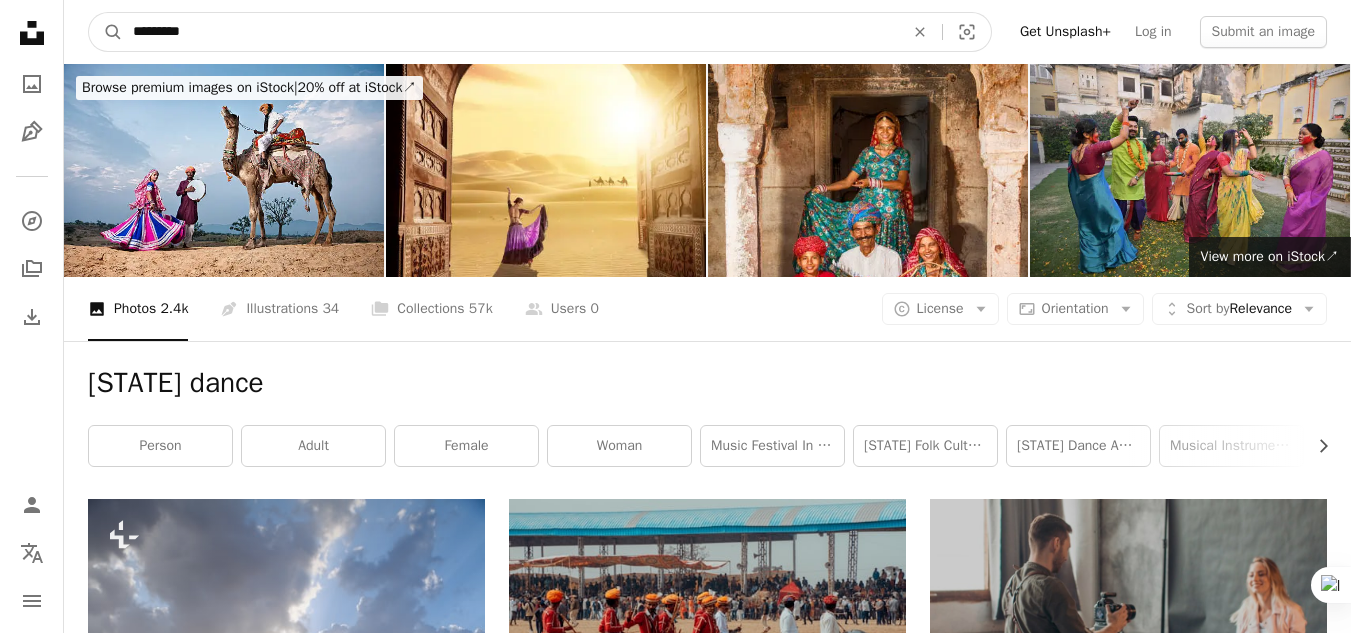 click on "A magnifying glass" at bounding box center (106, 32) 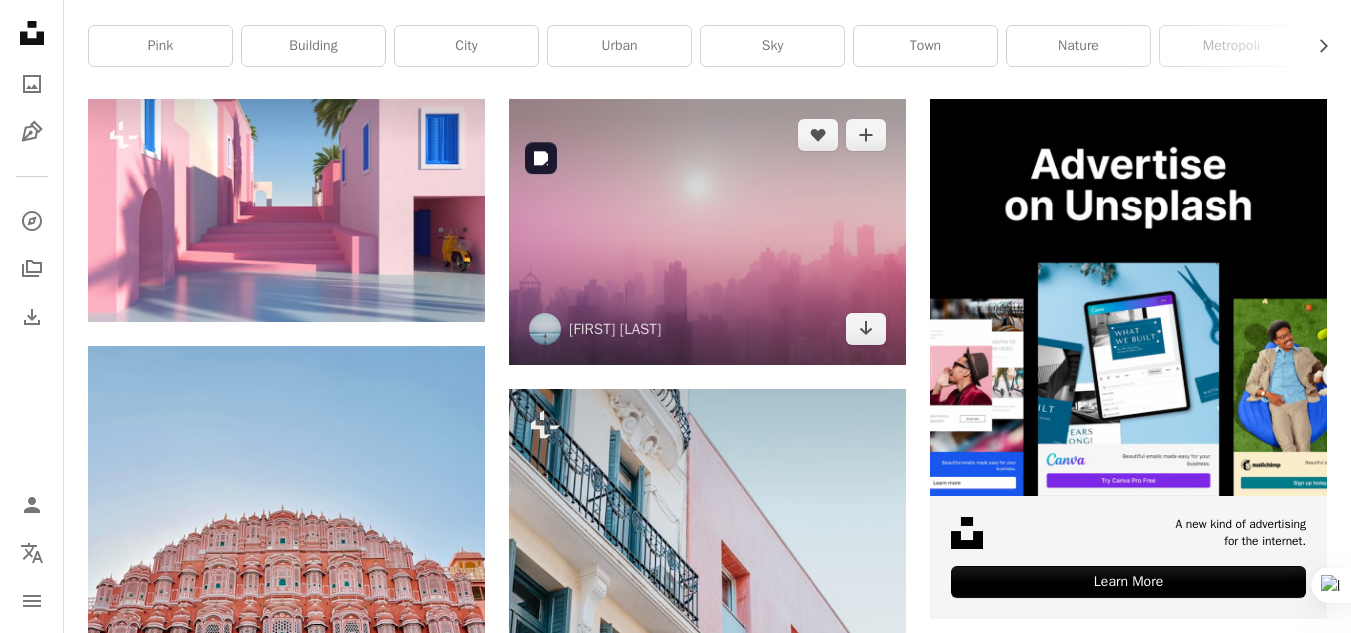 scroll, scrollTop: 0, scrollLeft: 0, axis: both 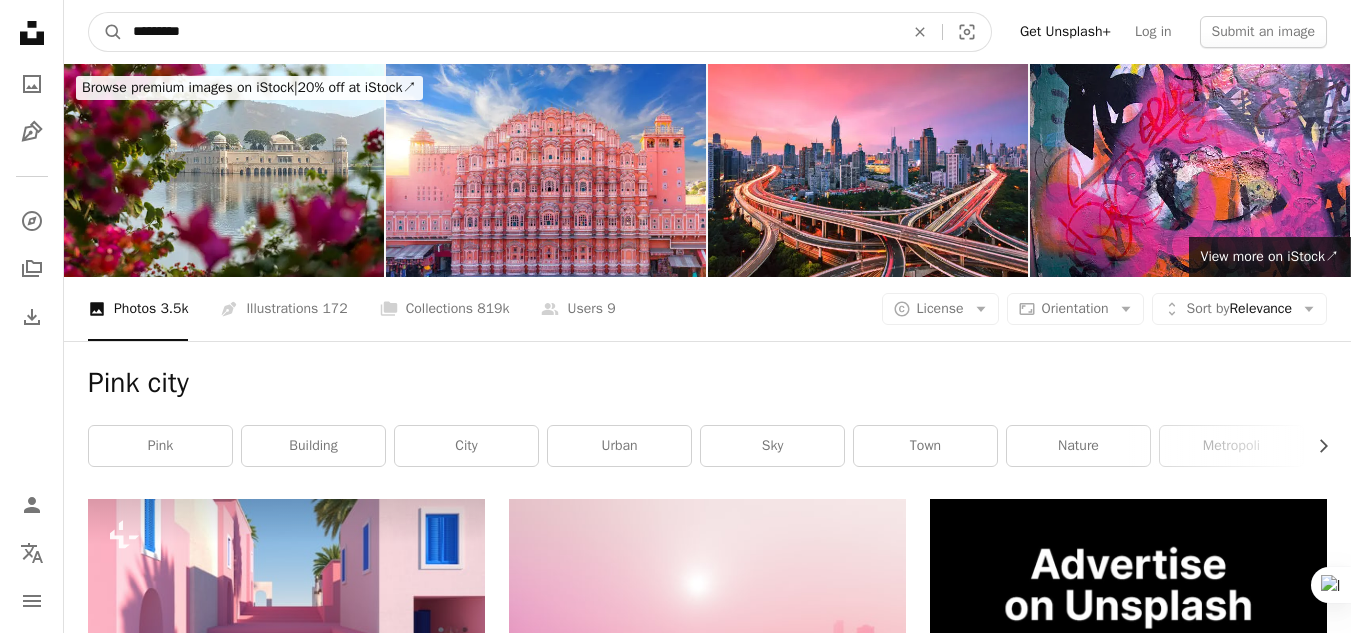click on "*********" at bounding box center [510, 32] 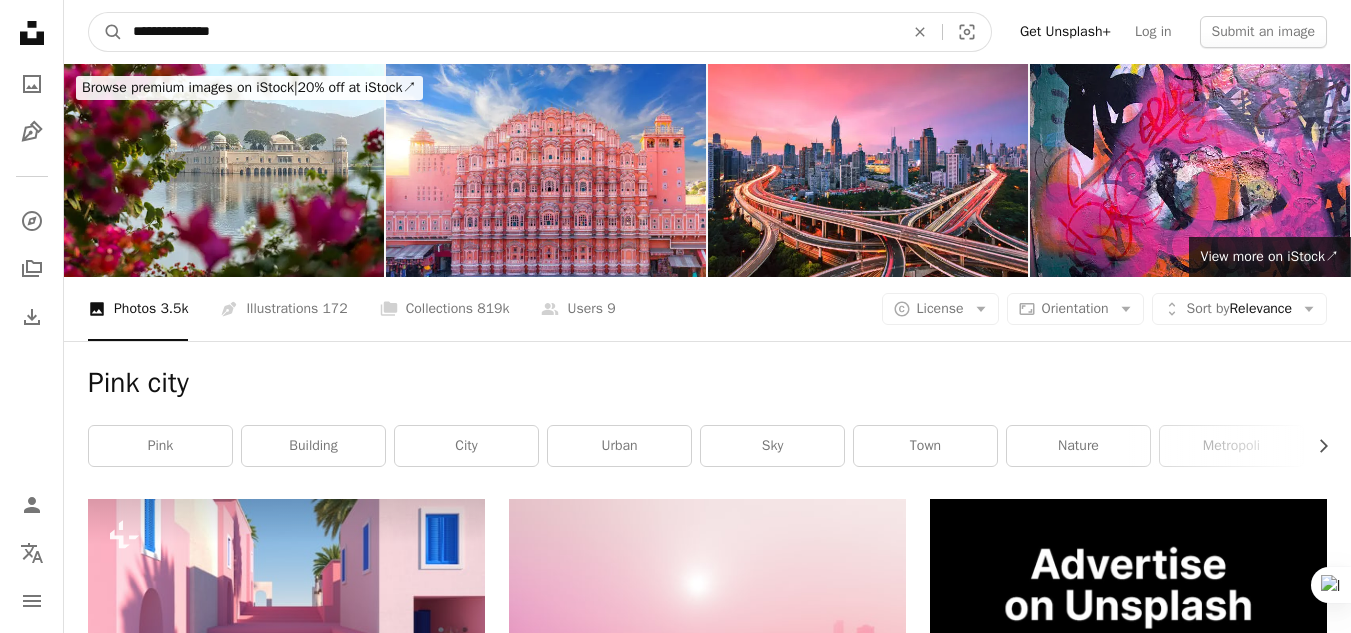 type on "**********" 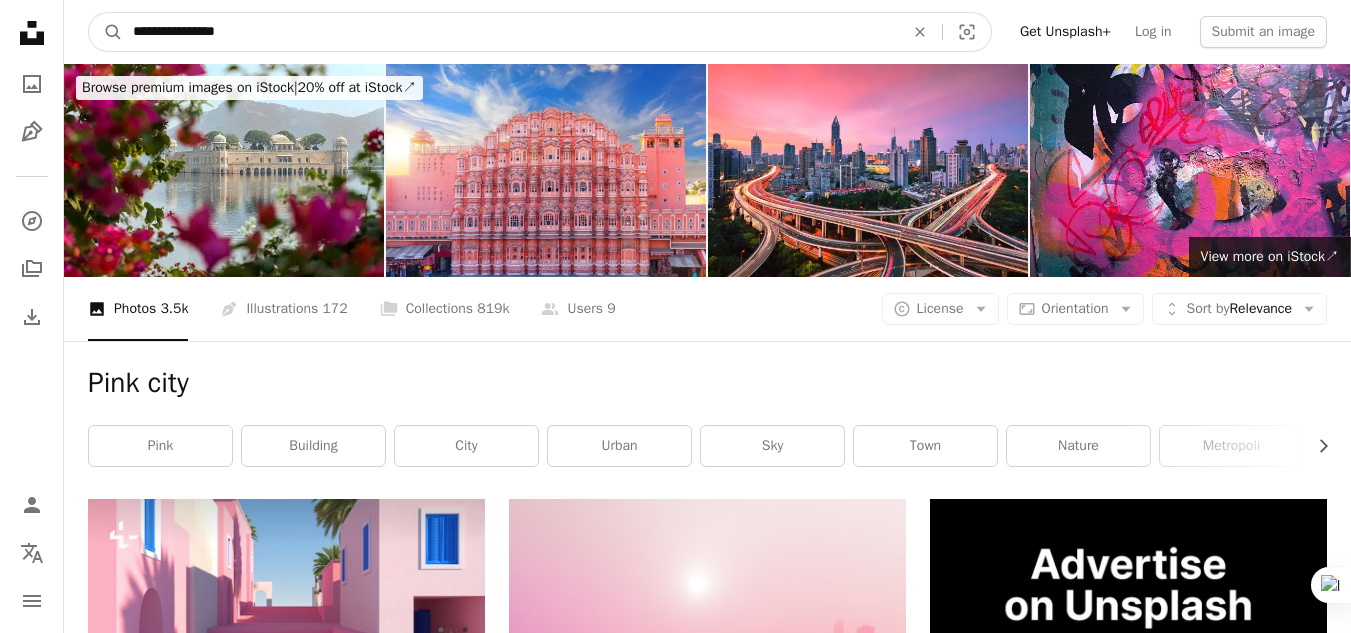 click on "A magnifying glass" at bounding box center [106, 32] 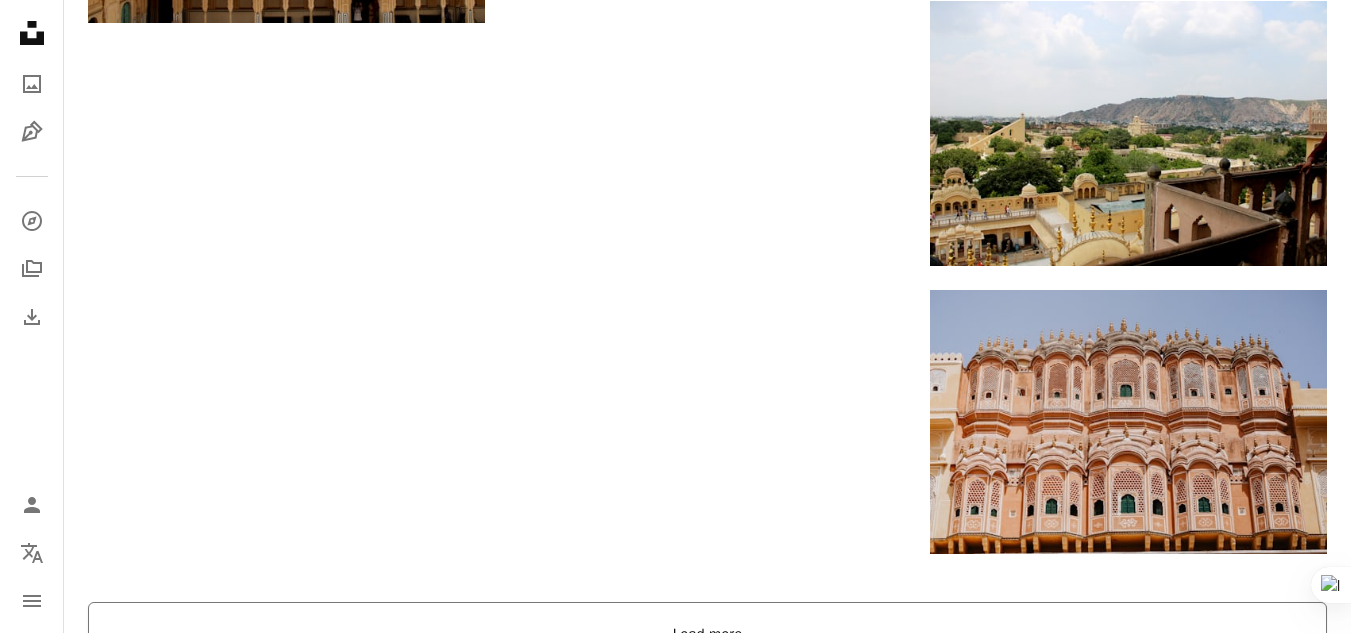 scroll, scrollTop: 3500, scrollLeft: 0, axis: vertical 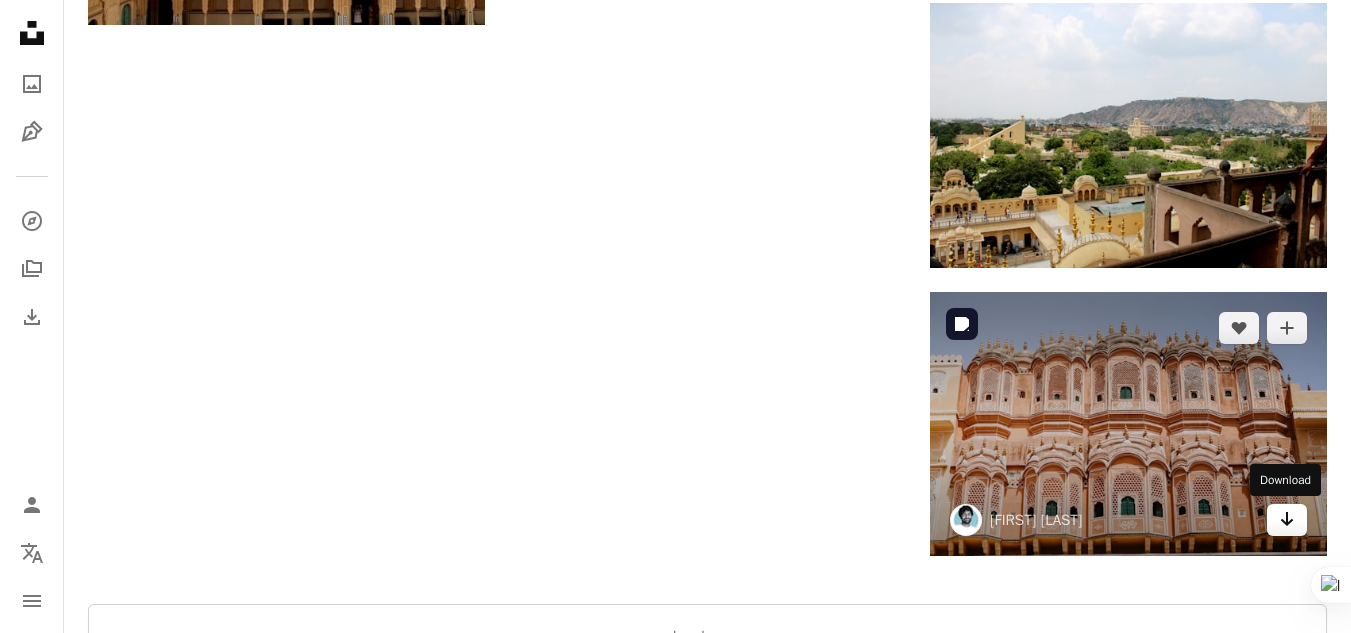 click on "Arrow pointing down" at bounding box center [1287, 520] 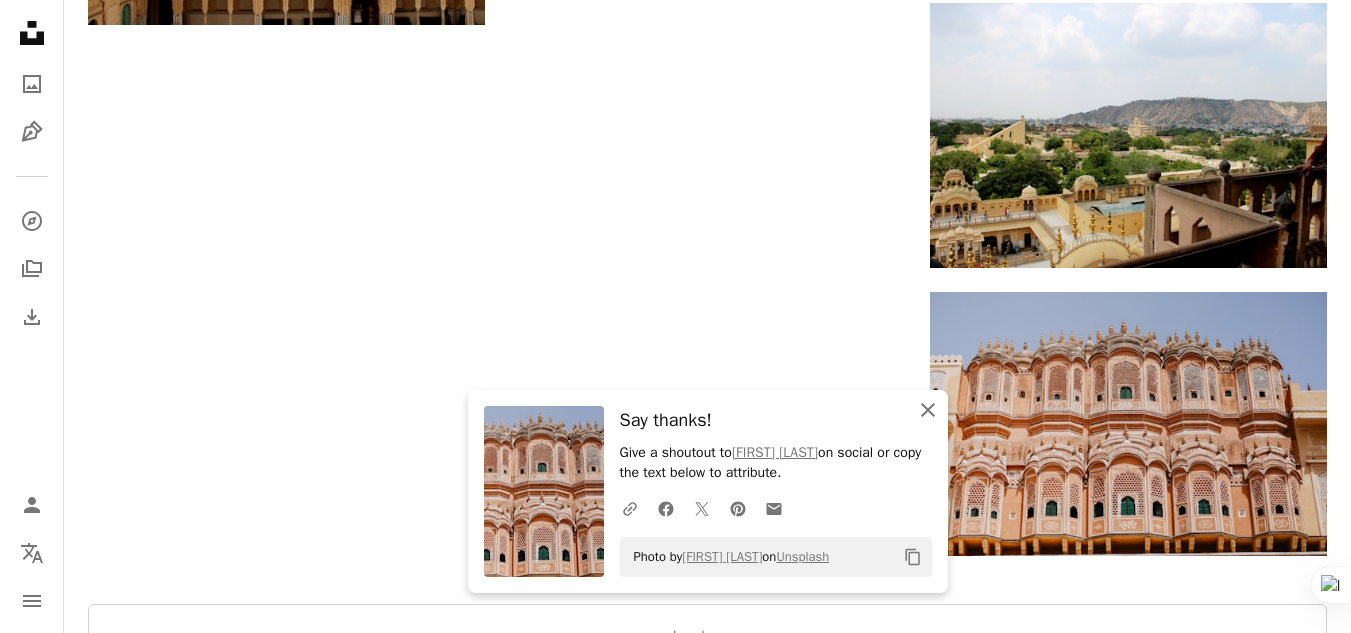 click on "An X shape" 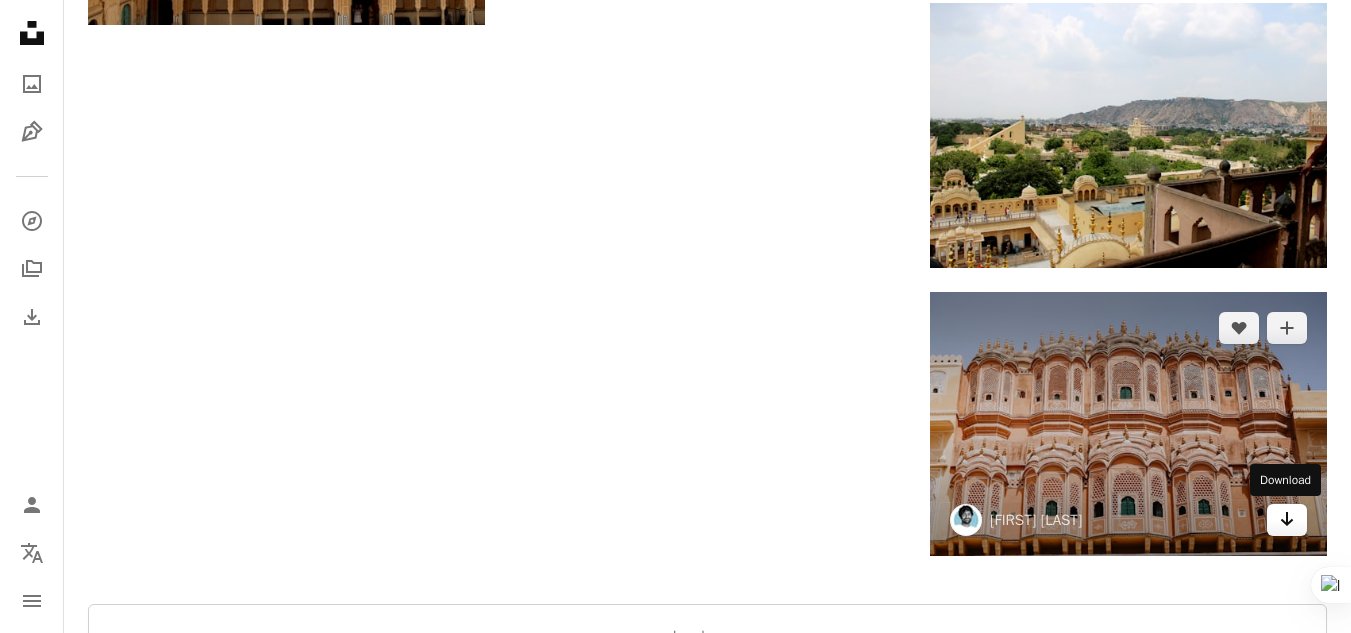 click on "Arrow pointing down" 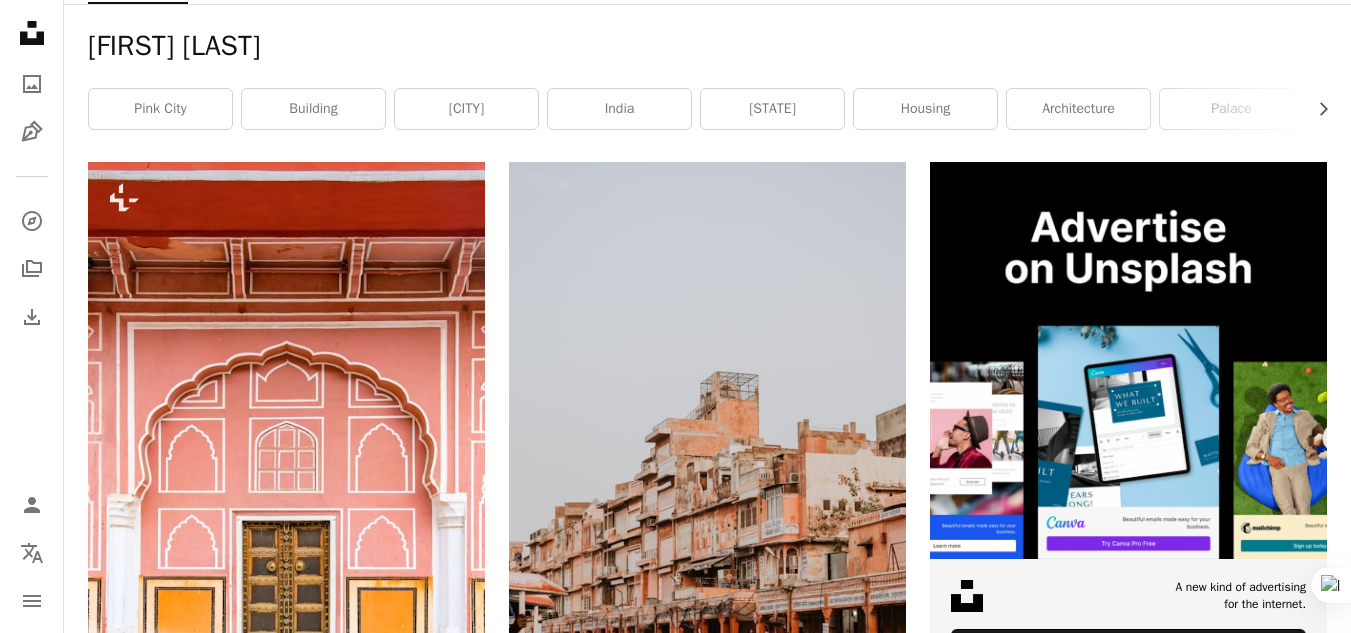 scroll, scrollTop: 300, scrollLeft: 0, axis: vertical 